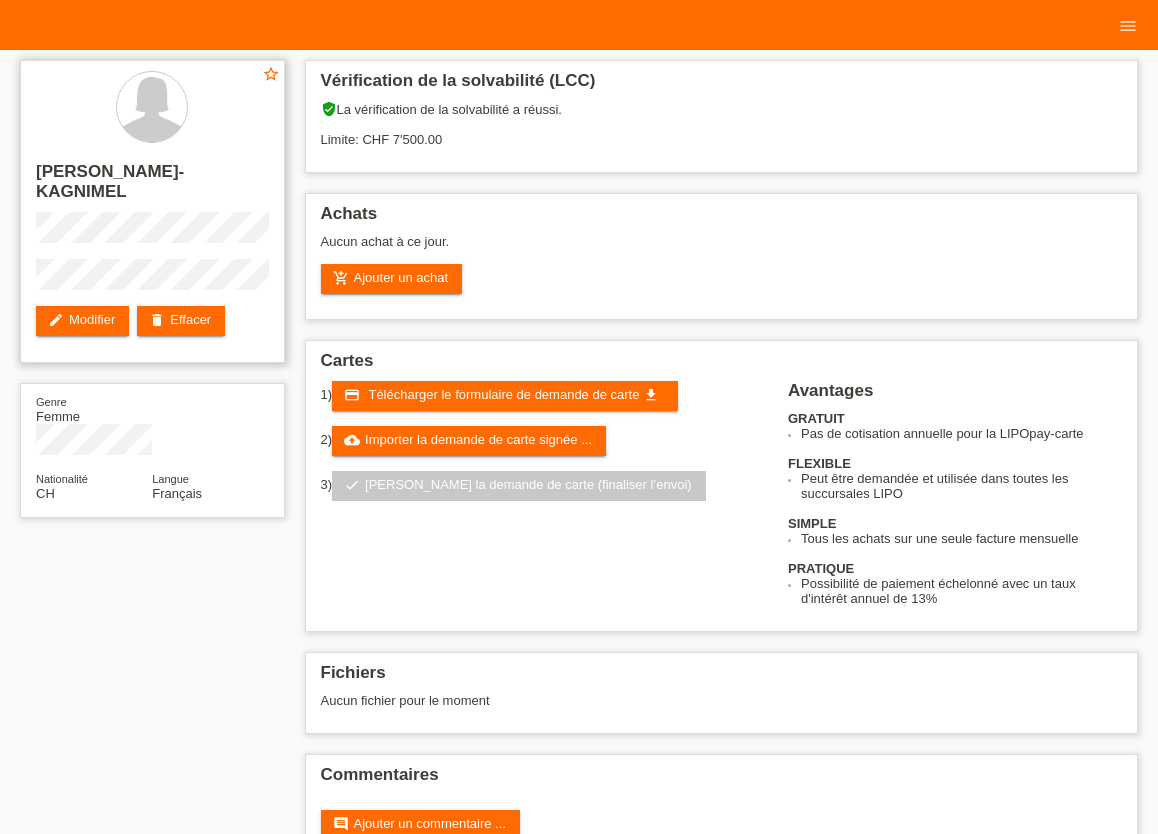 scroll, scrollTop: 0, scrollLeft: 0, axis: both 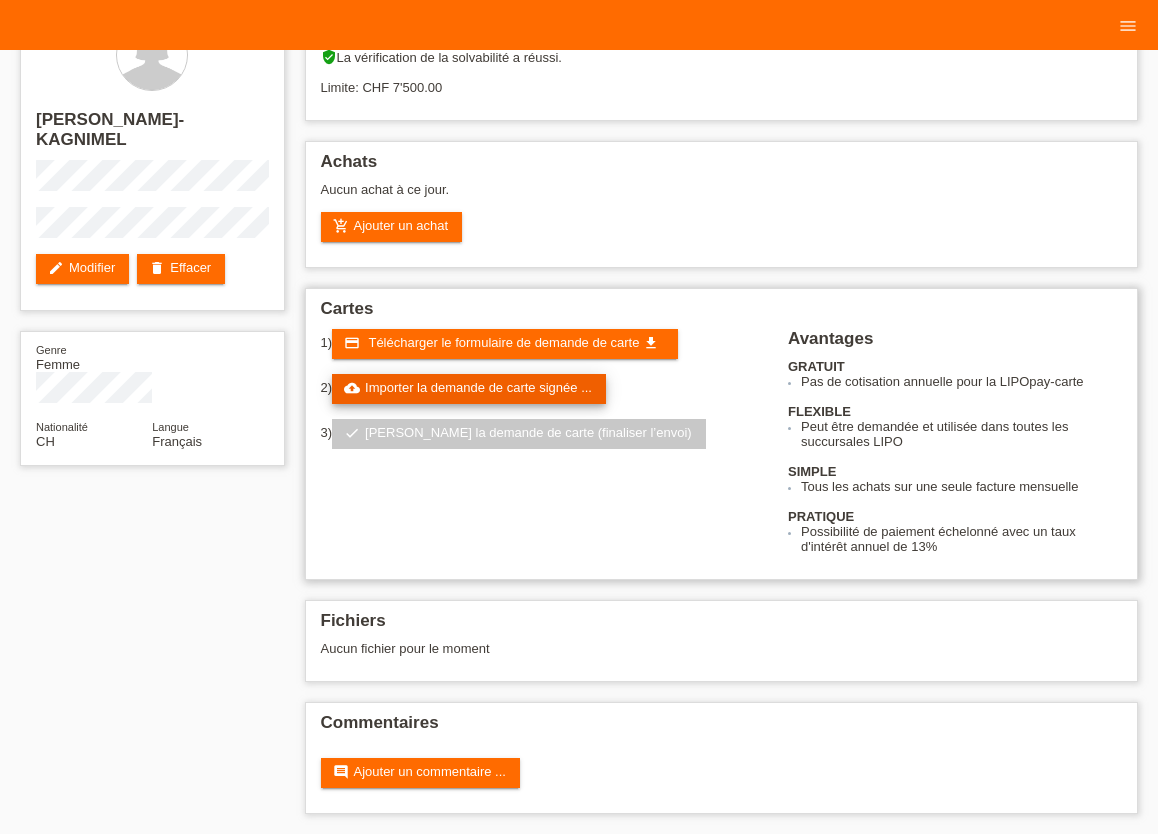 click on "cloud_upload  Importer la demande de carte signée ..." at bounding box center (469, 389) 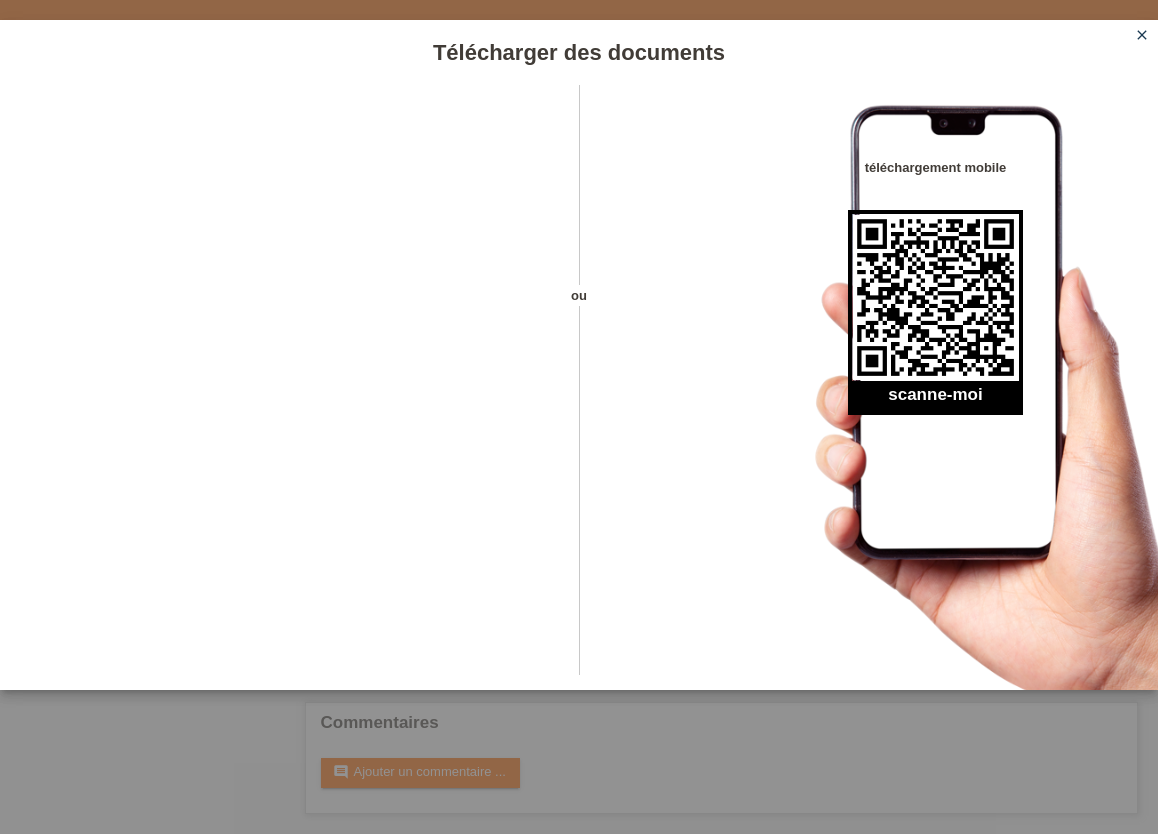 click on "close" at bounding box center (1142, 35) 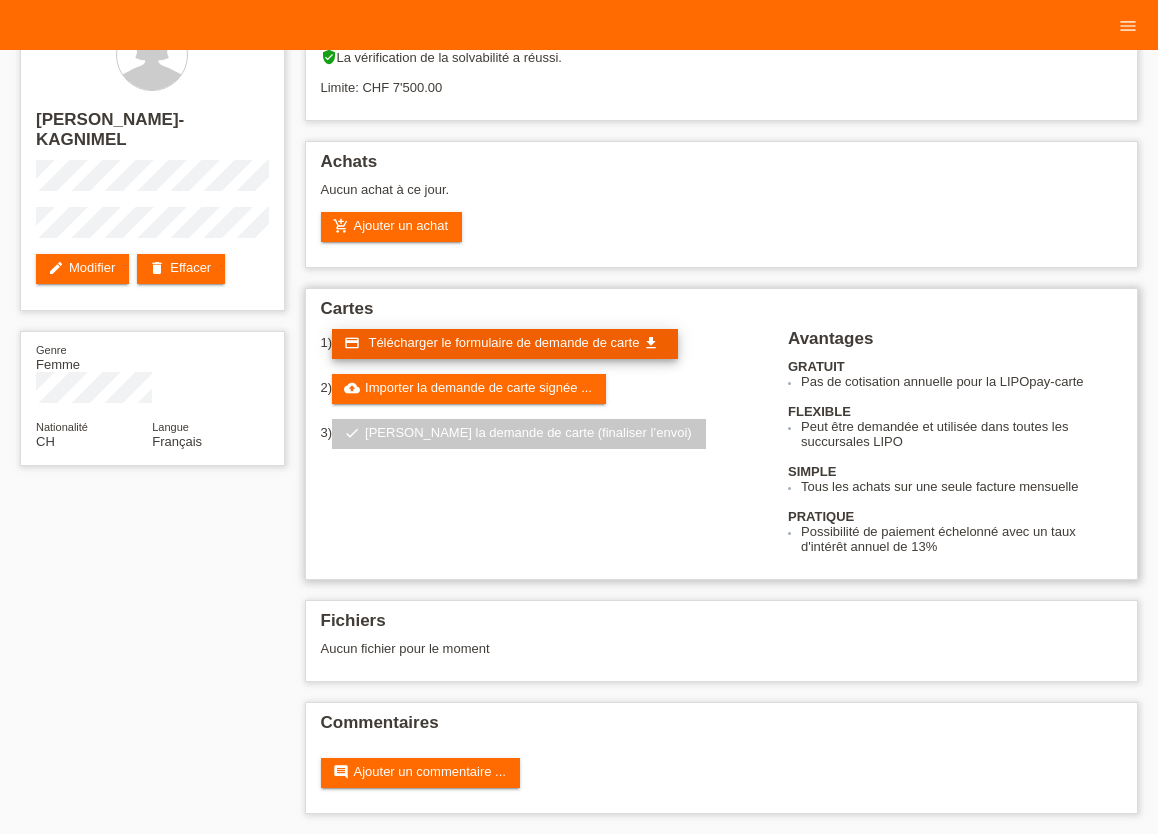 scroll, scrollTop: 66, scrollLeft: 0, axis: vertical 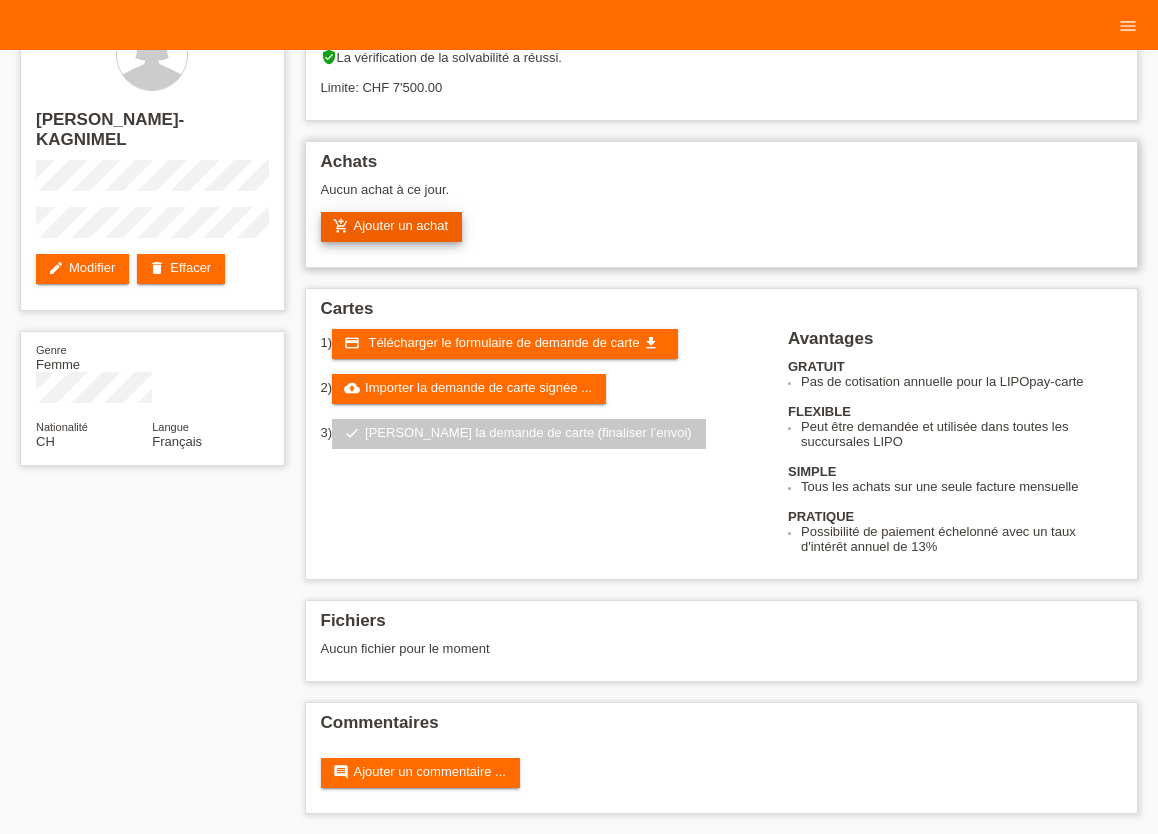 click on "add_shopping_cart  Ajouter un achat" at bounding box center [392, 227] 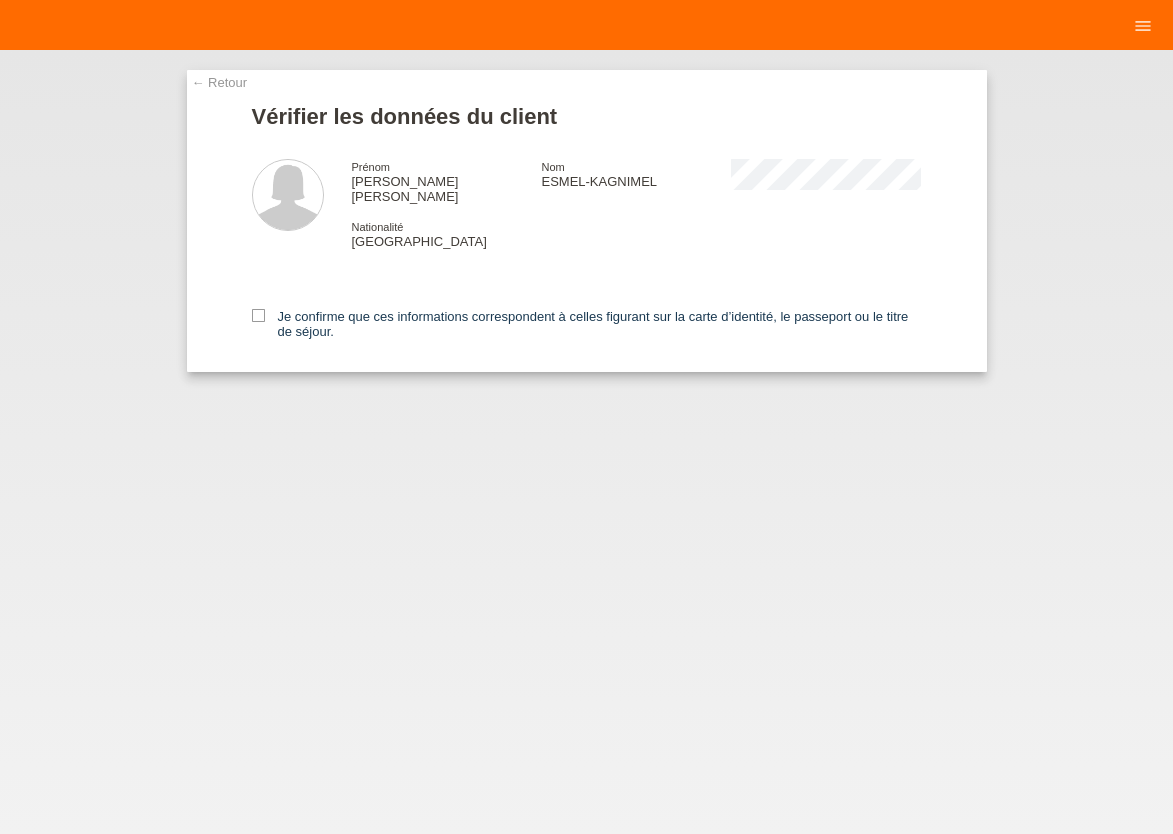 scroll, scrollTop: 0, scrollLeft: 0, axis: both 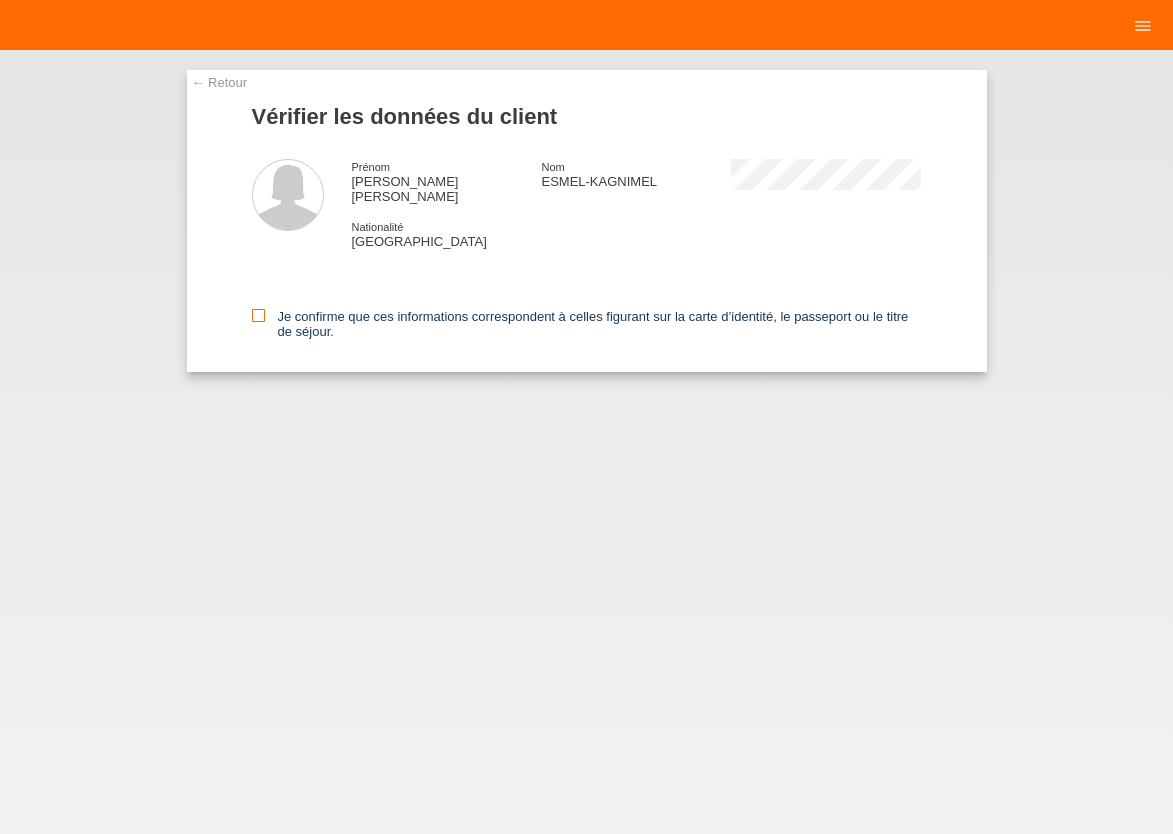click on "Je confirme que ces informations correspondent à celles figurant sur la carte d’identité, le passeport ou le titre de séjour." at bounding box center (587, 324) 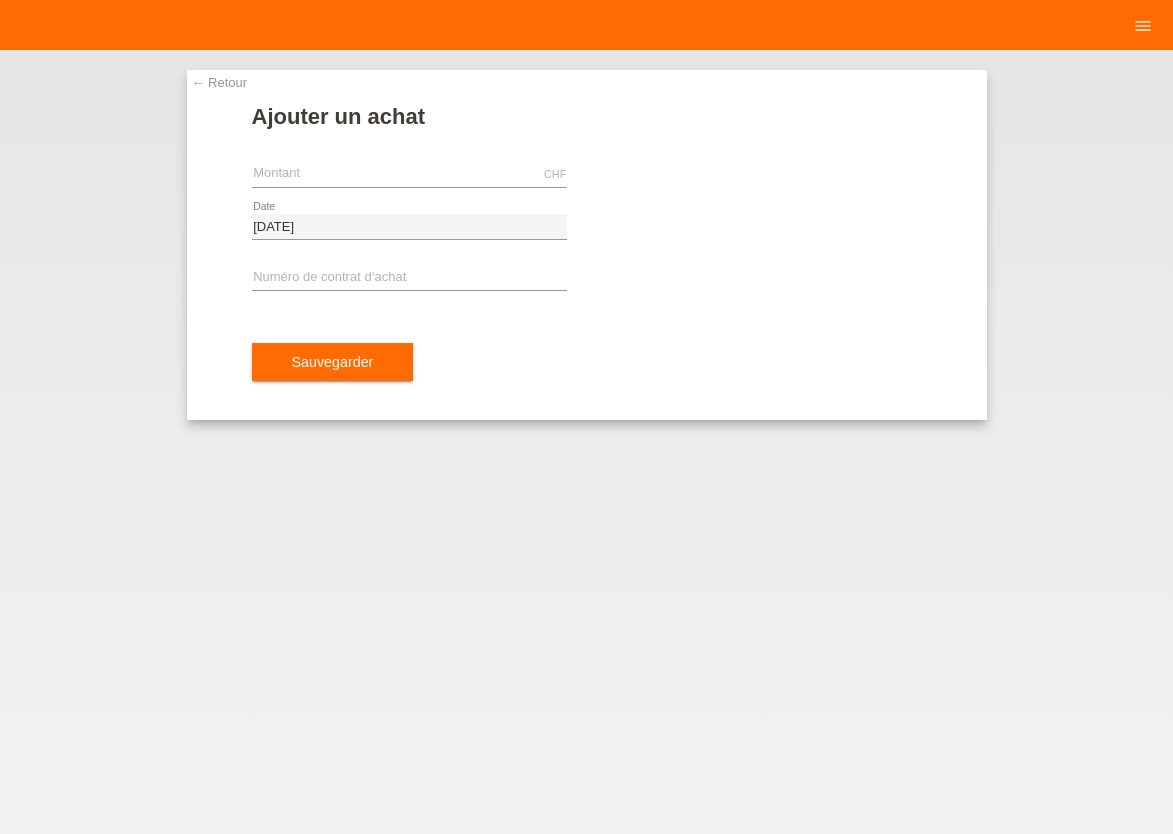 scroll, scrollTop: 0, scrollLeft: 0, axis: both 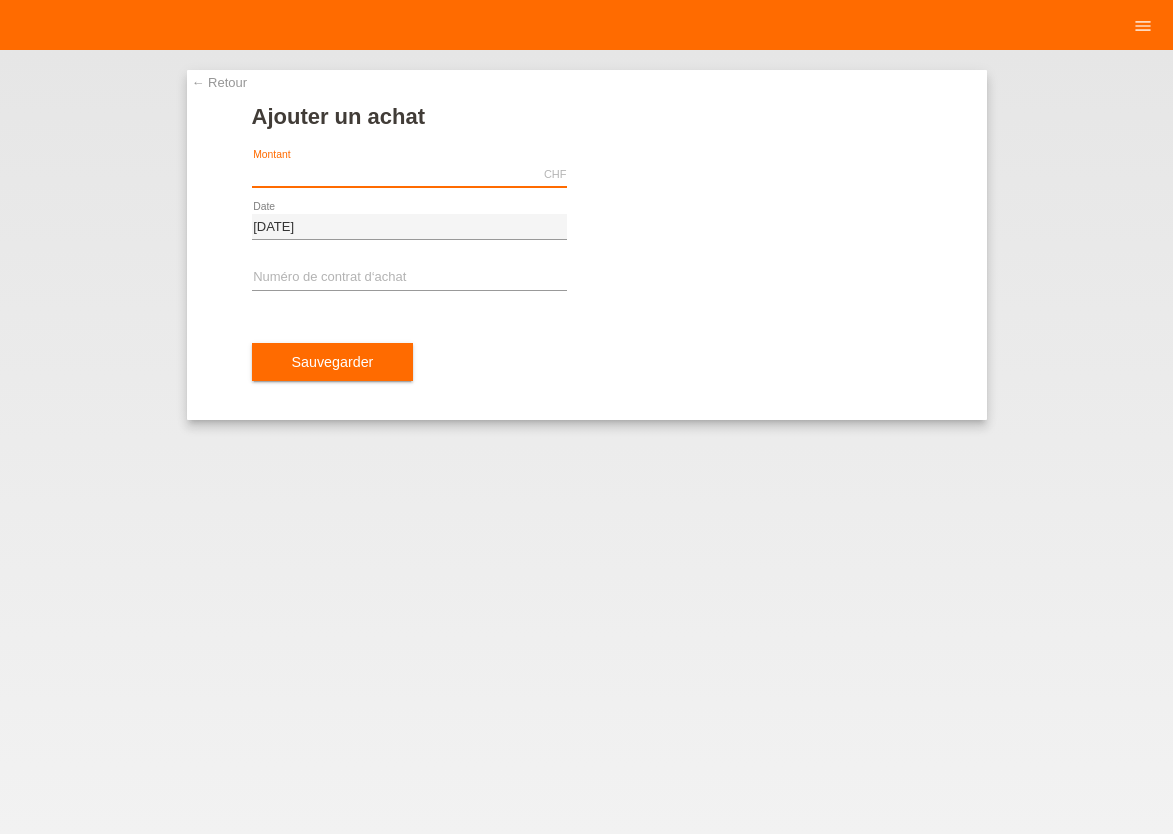 click at bounding box center (409, 174) 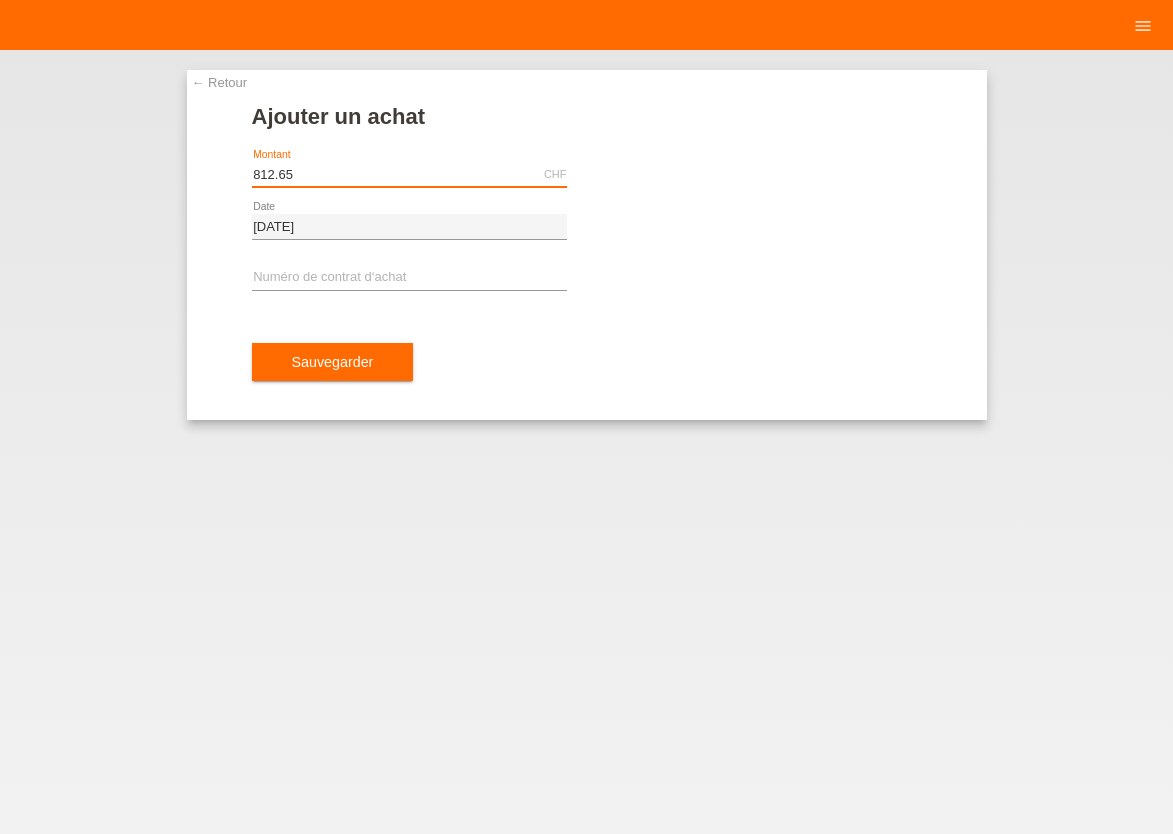 type on "812.65" 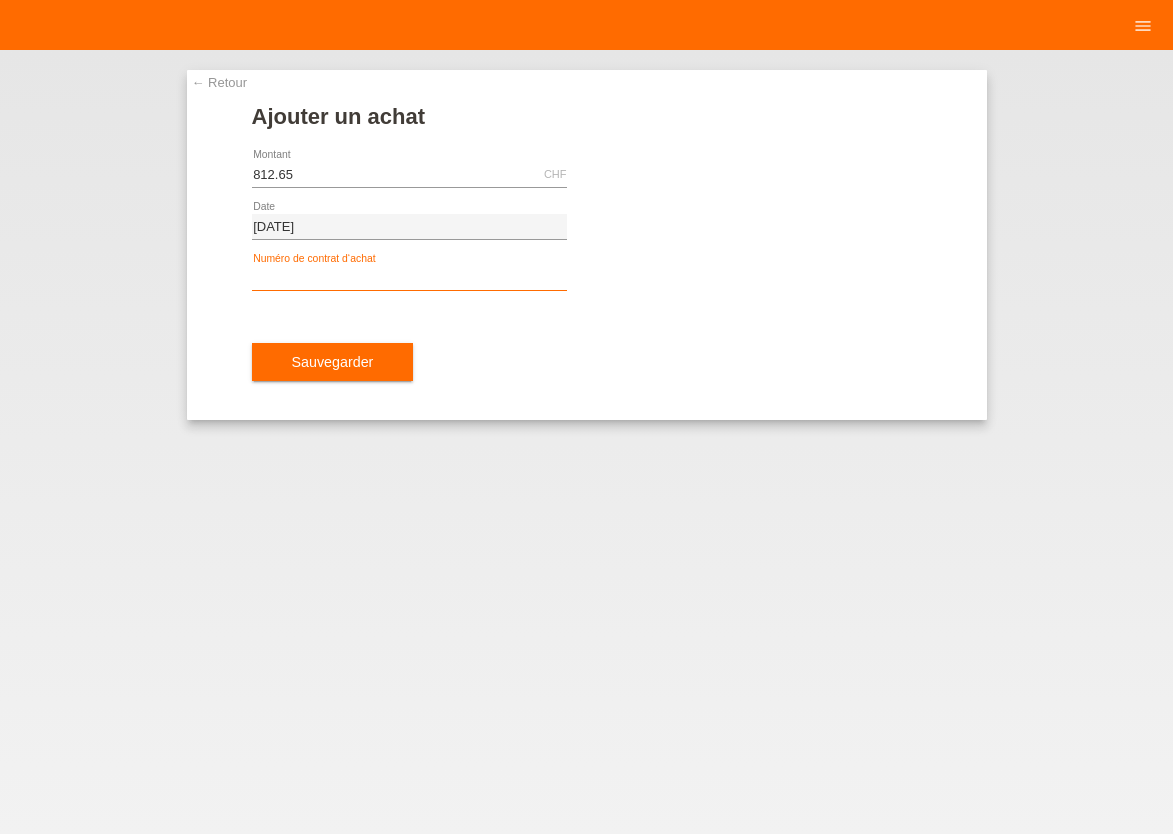 click at bounding box center (409, 278) 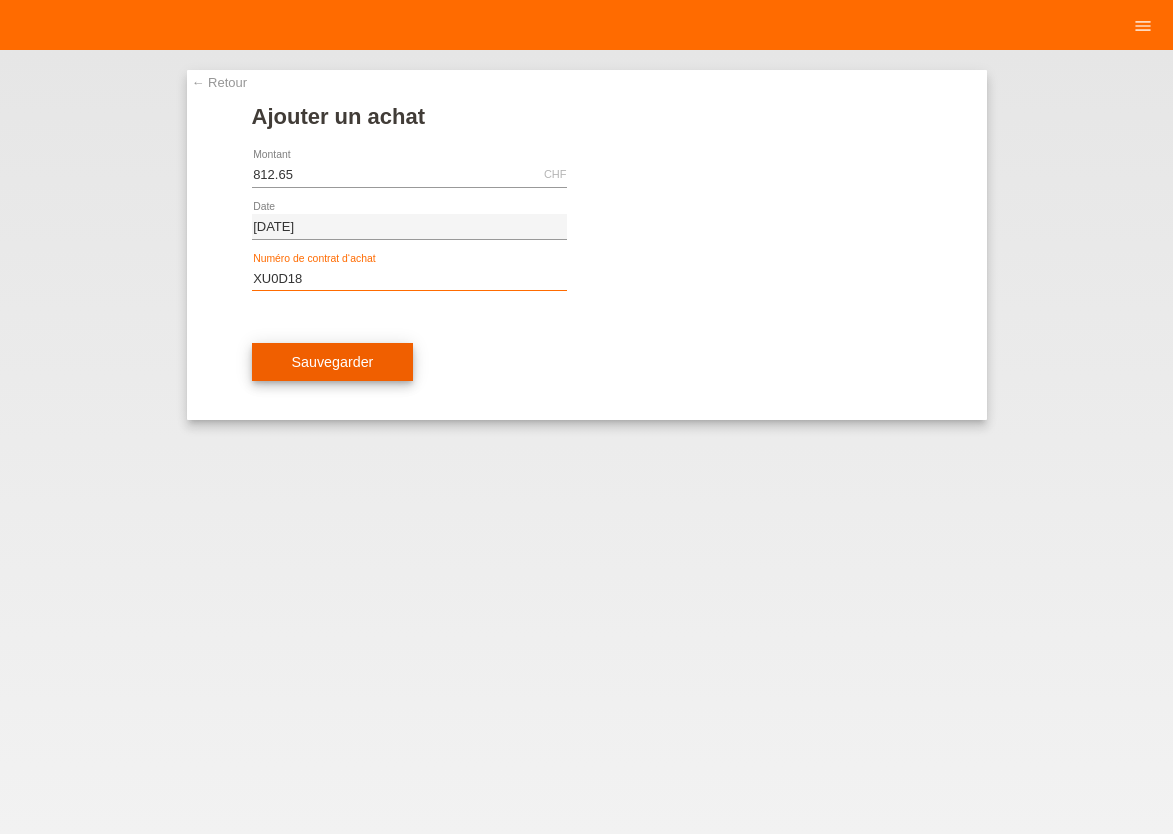 type on "XU0D18" 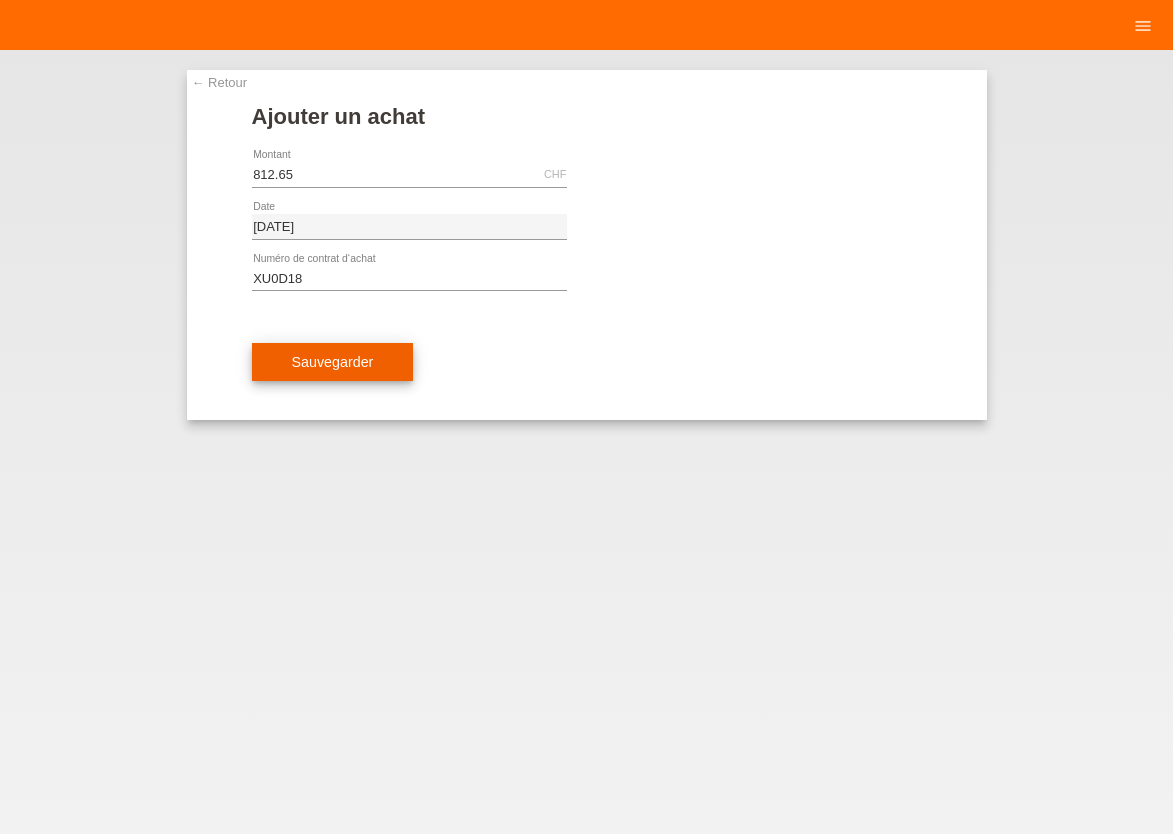 click on "Sauvegarder" at bounding box center [333, 362] 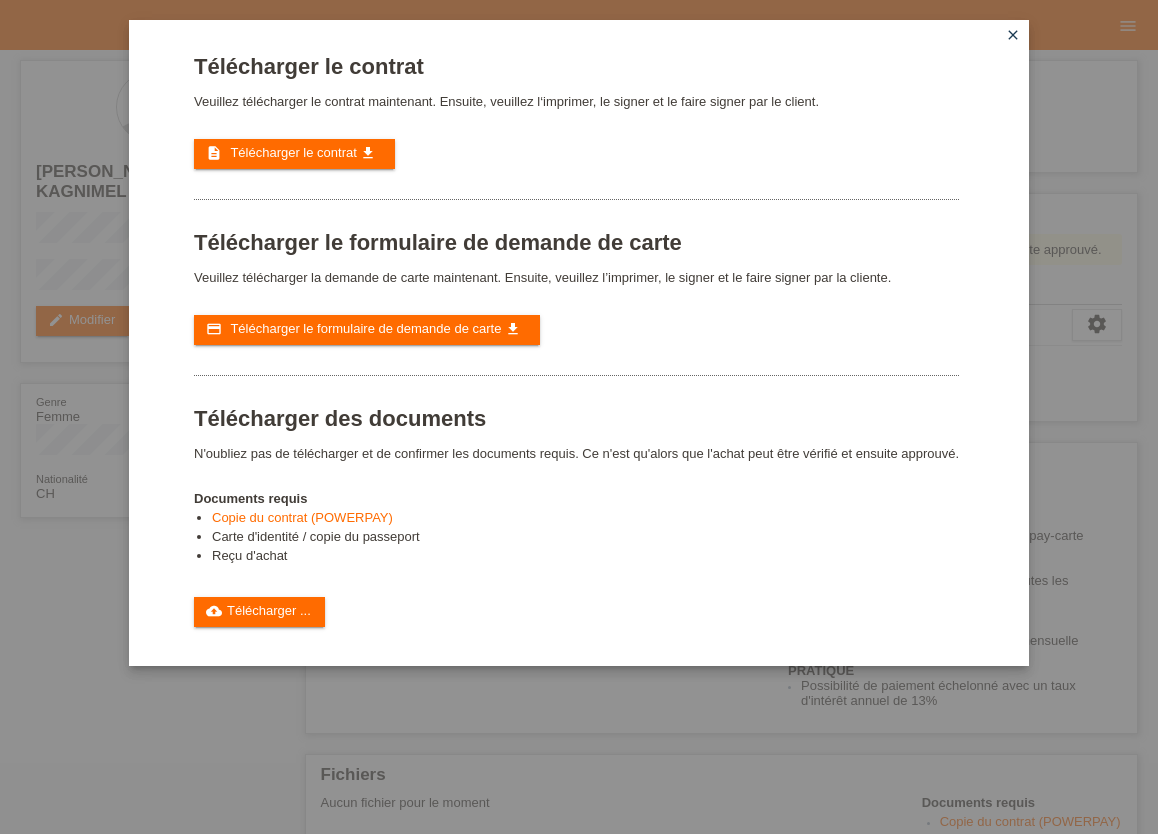 scroll, scrollTop: 0, scrollLeft: 0, axis: both 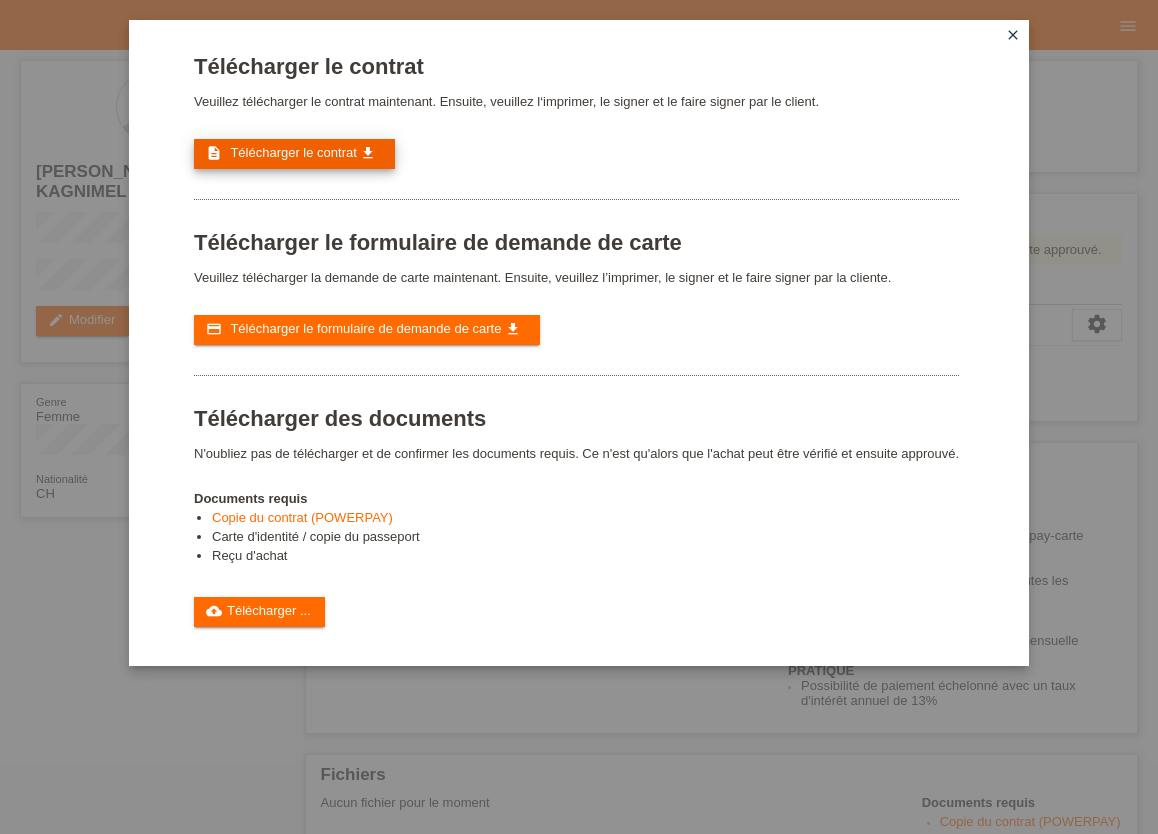 click on "Télécharger le contrat" at bounding box center [293, 152] 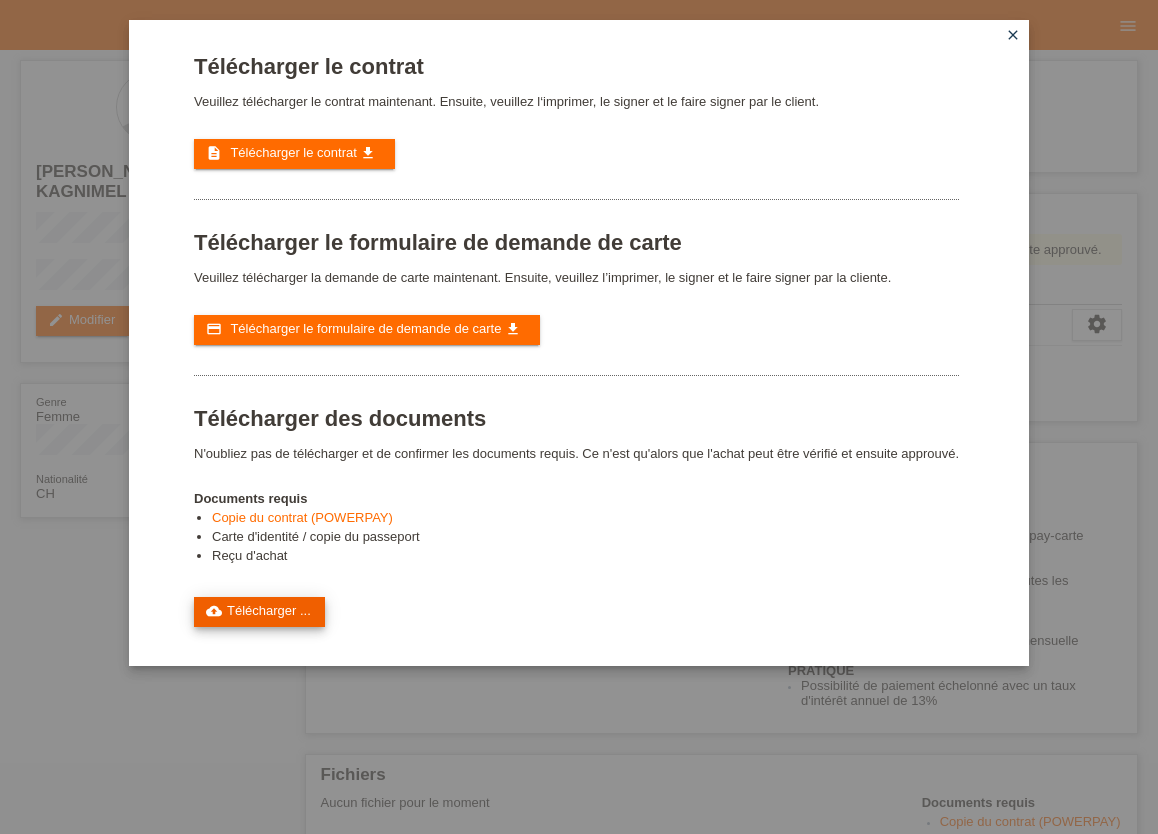 click on "cloud_upload  Télécharger ..." at bounding box center [259, 612] 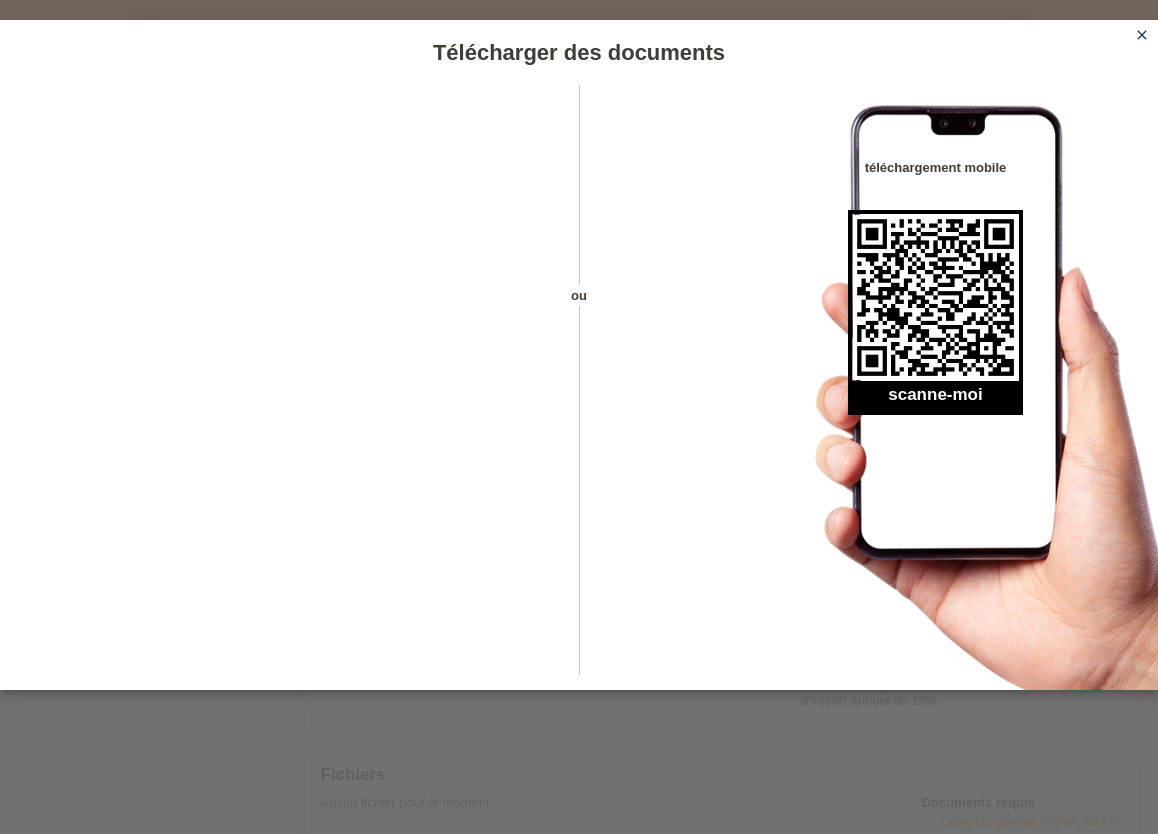click on "close" at bounding box center (1142, 35) 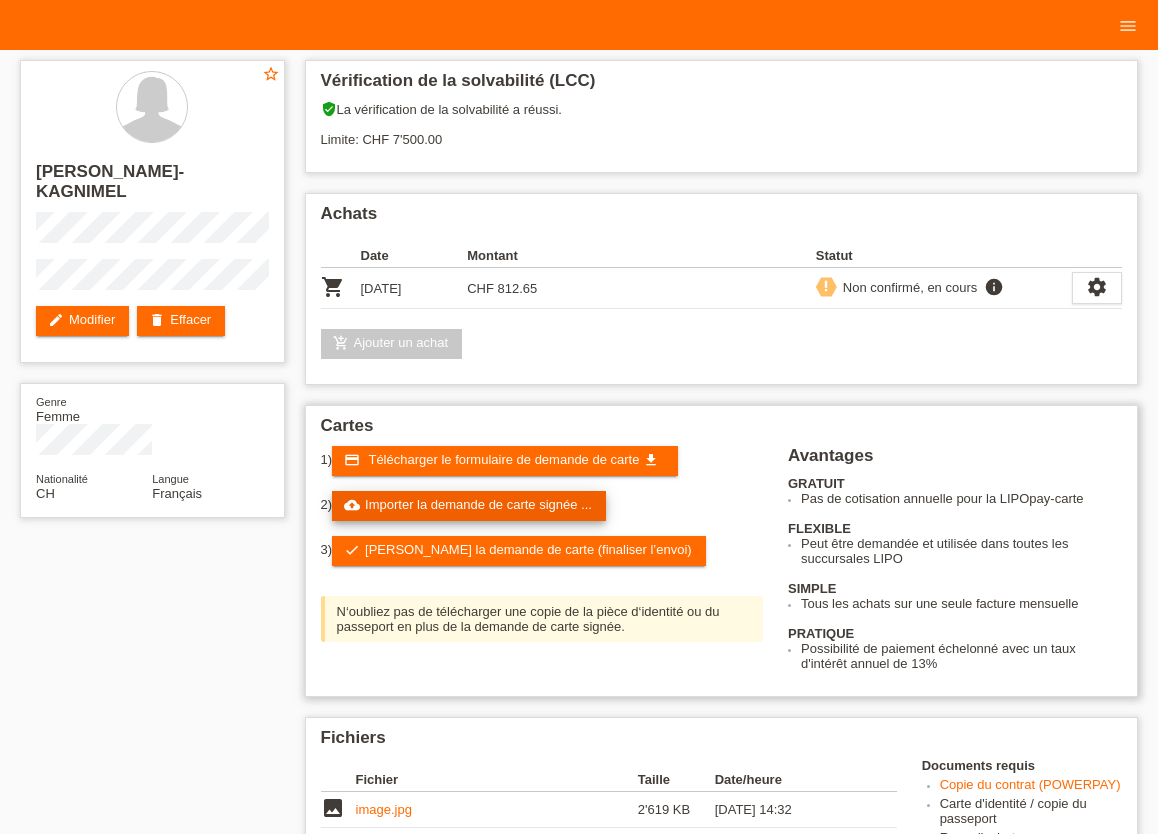 scroll, scrollTop: 0, scrollLeft: 0, axis: both 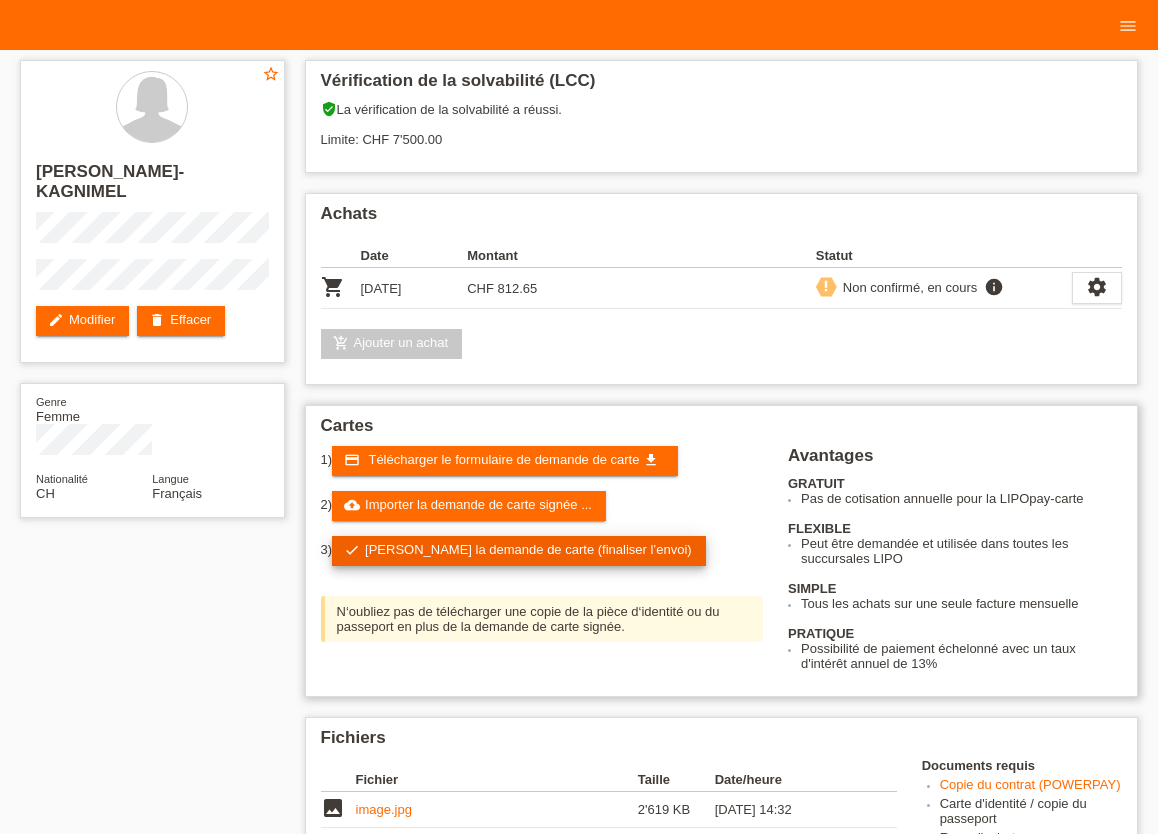 click on "check  Soumettre la demande de carte (finaliser l’envoi)" at bounding box center (519, 551) 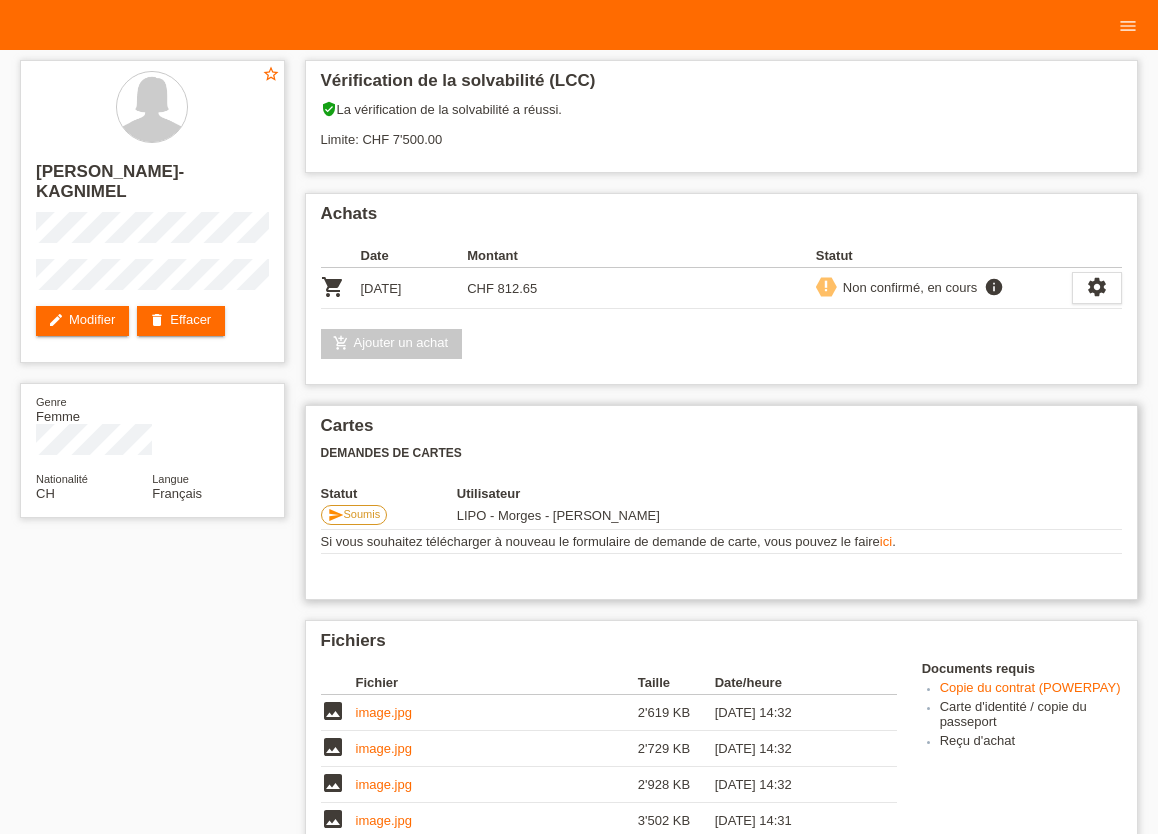 scroll, scrollTop: 0, scrollLeft: 0, axis: both 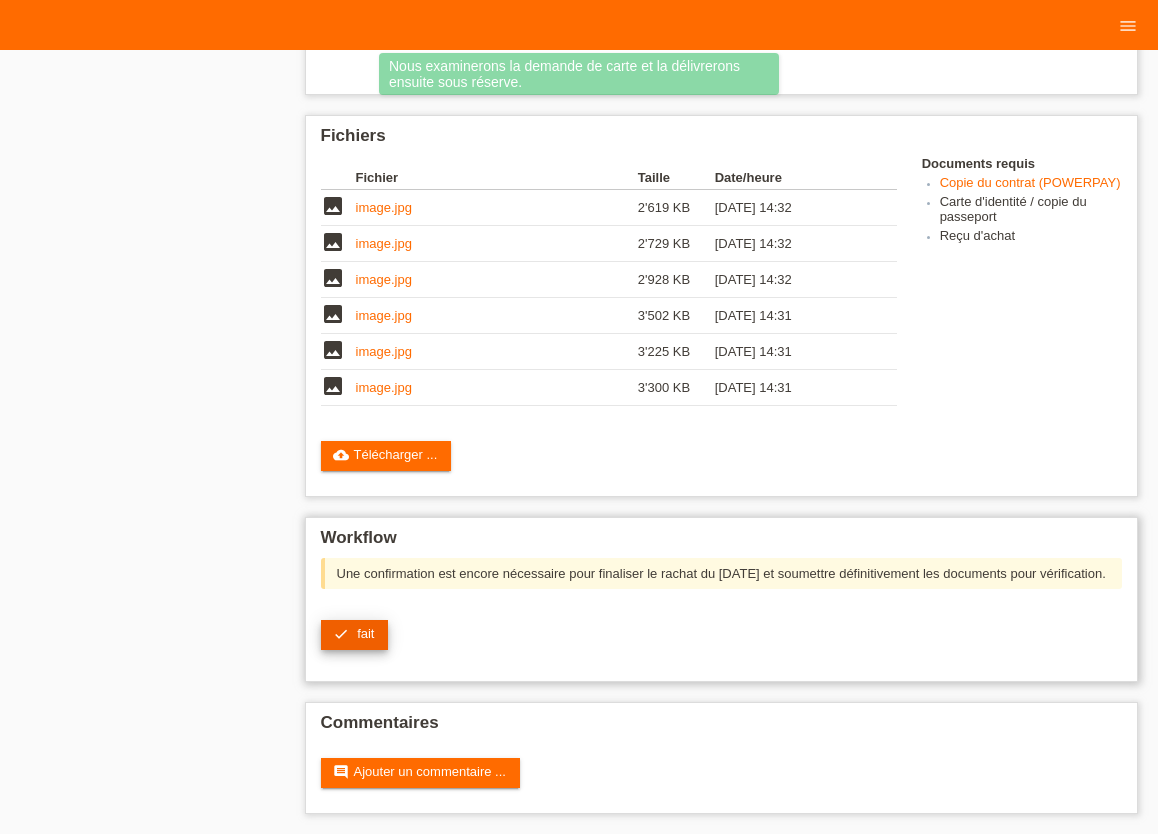 click on "fait" at bounding box center (365, 633) 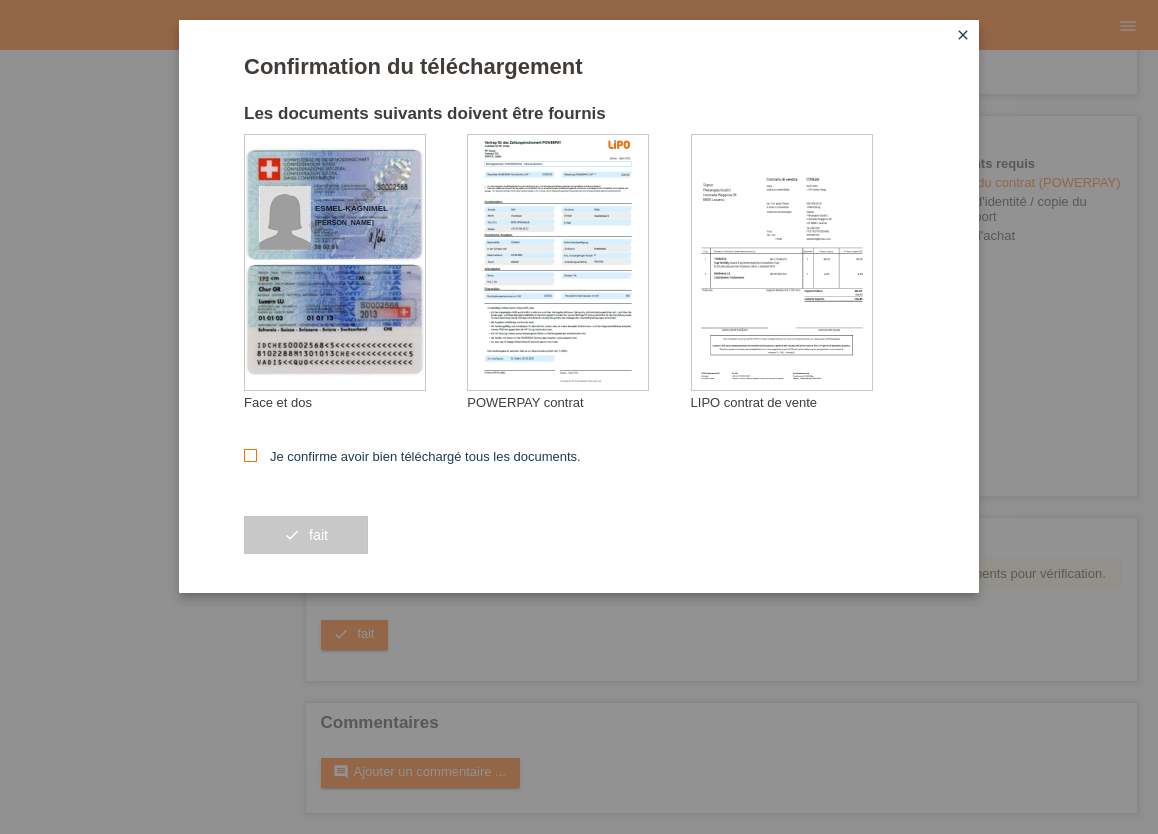 click at bounding box center (250, 455) 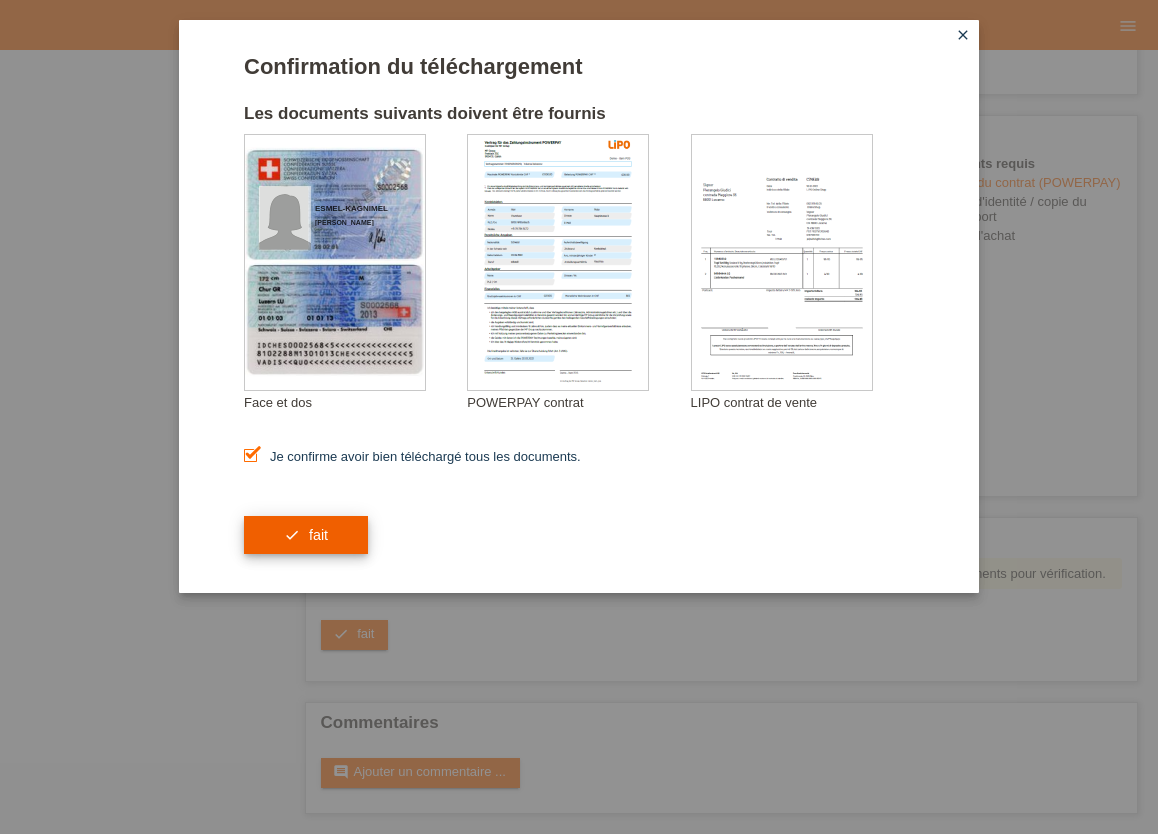 click on "fait" at bounding box center [318, 535] 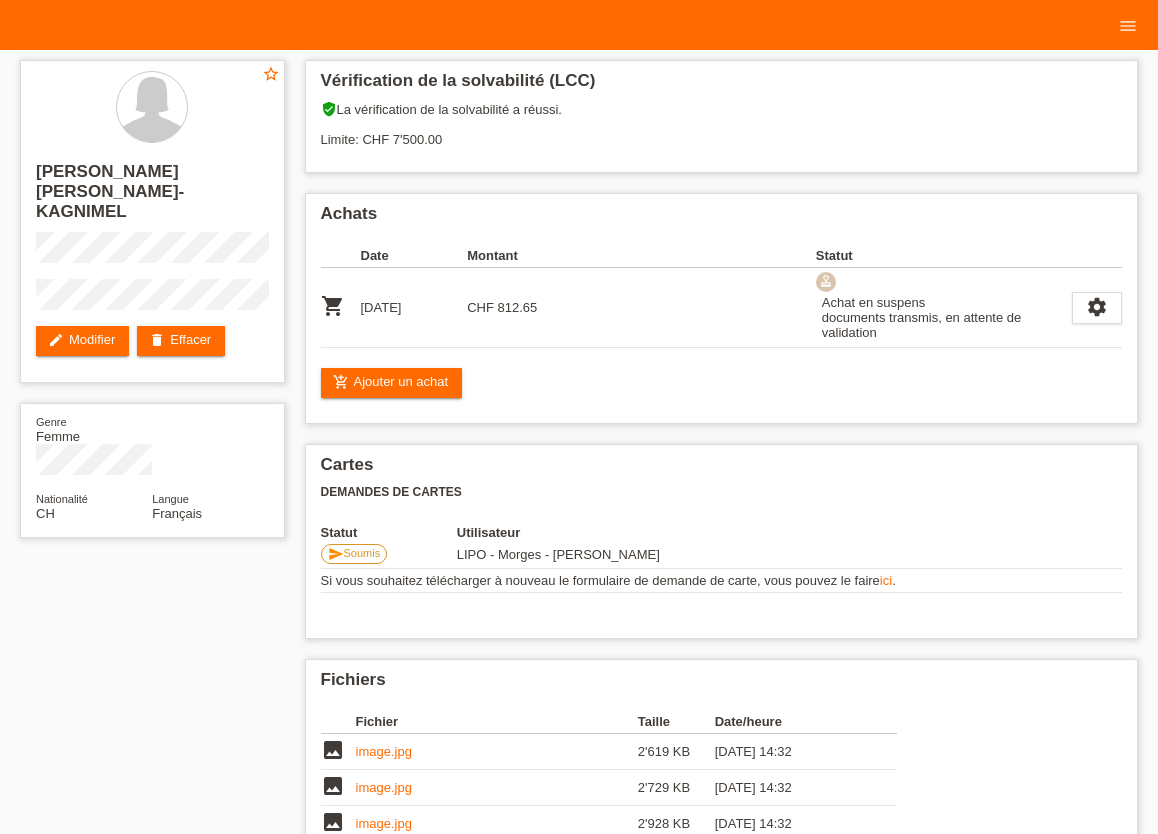 scroll, scrollTop: 0, scrollLeft: 0, axis: both 